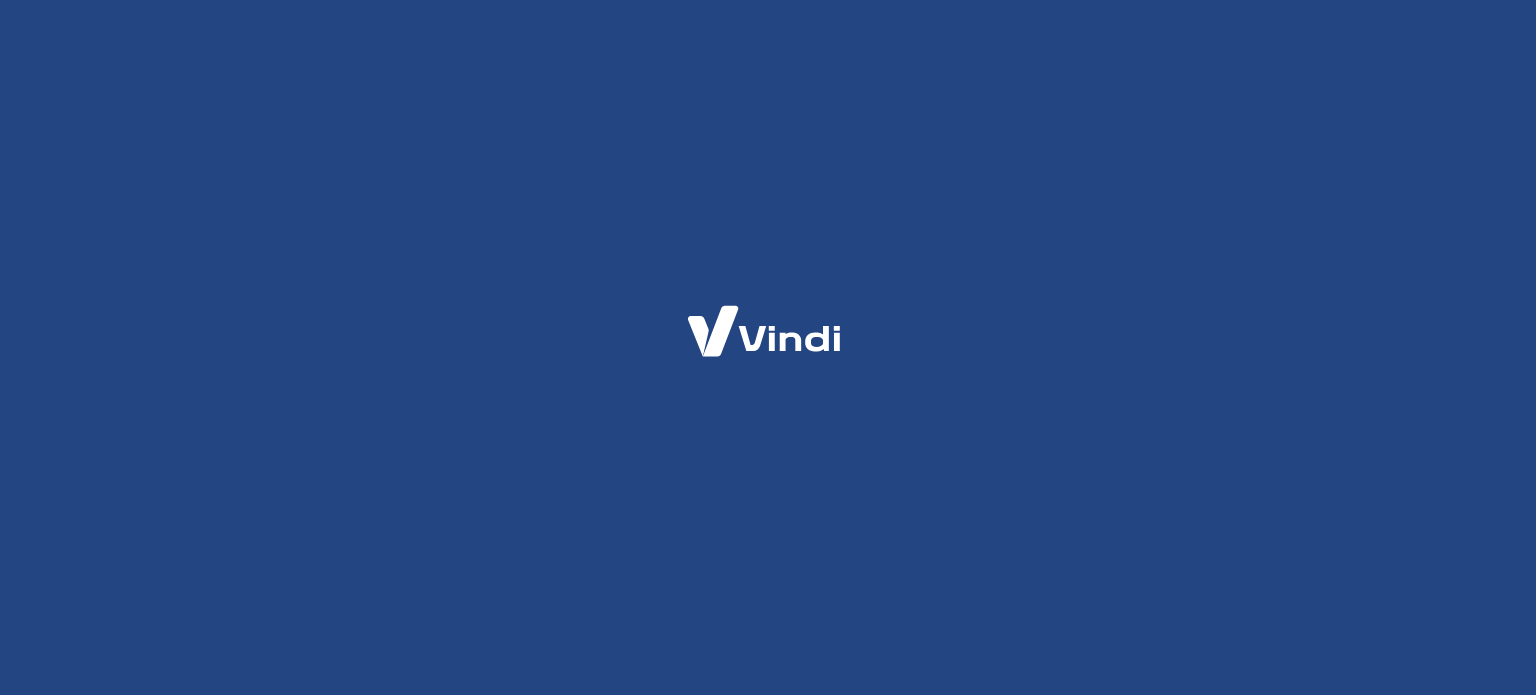 scroll, scrollTop: 0, scrollLeft: 0, axis: both 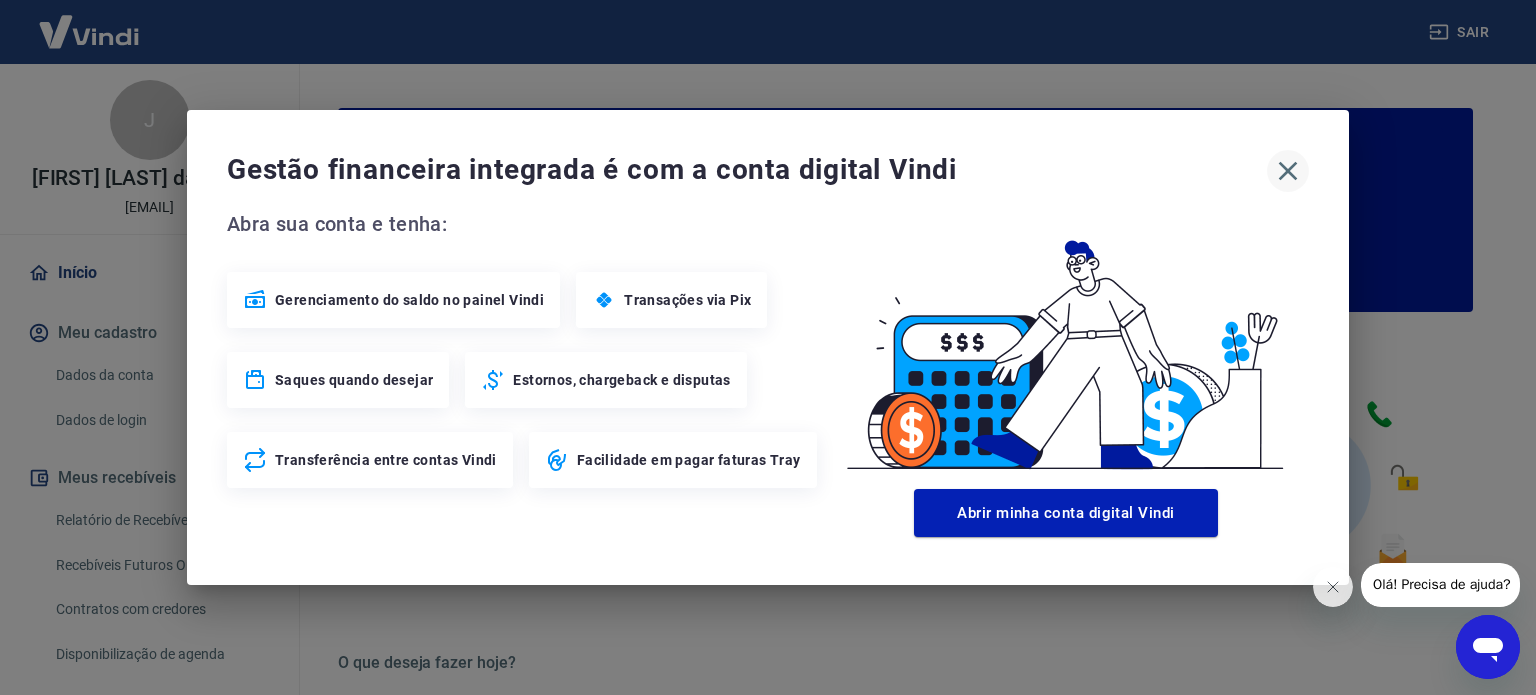 click 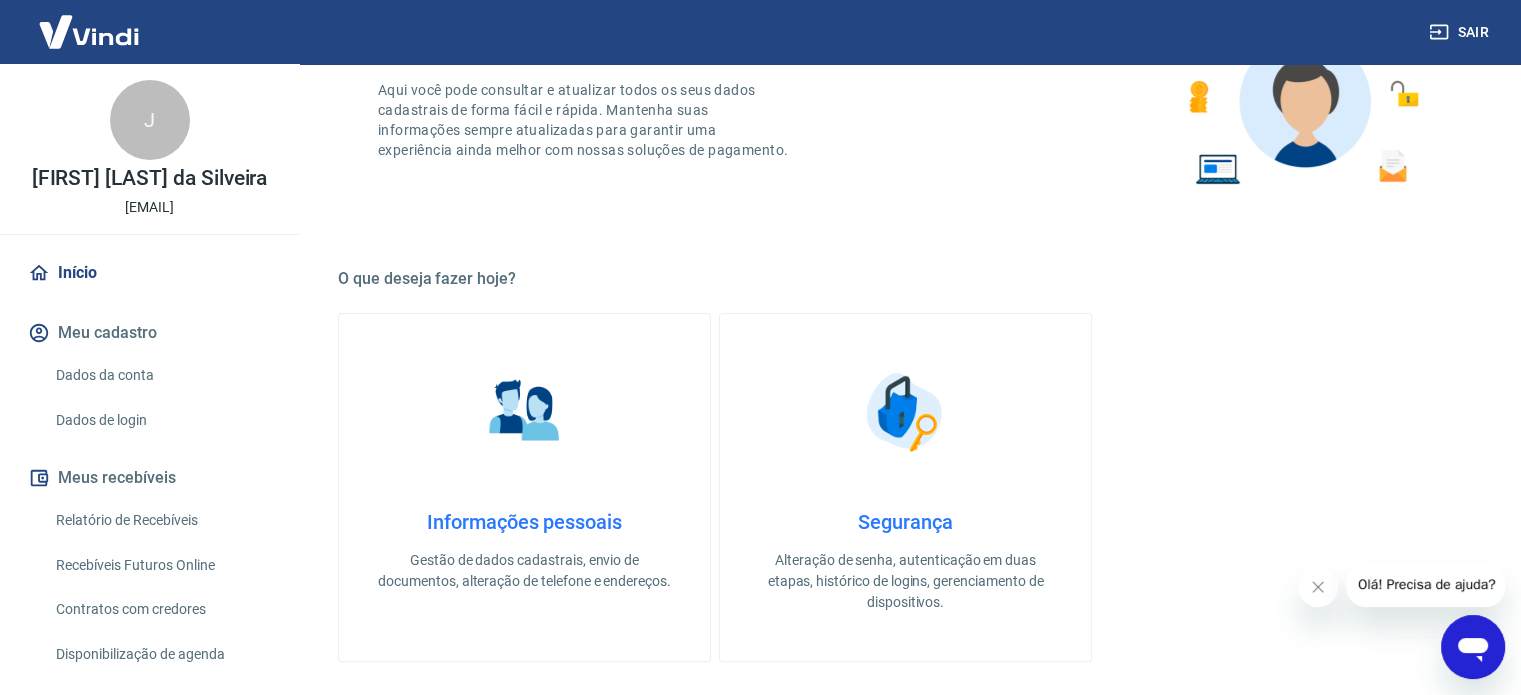 scroll, scrollTop: 400, scrollLeft: 0, axis: vertical 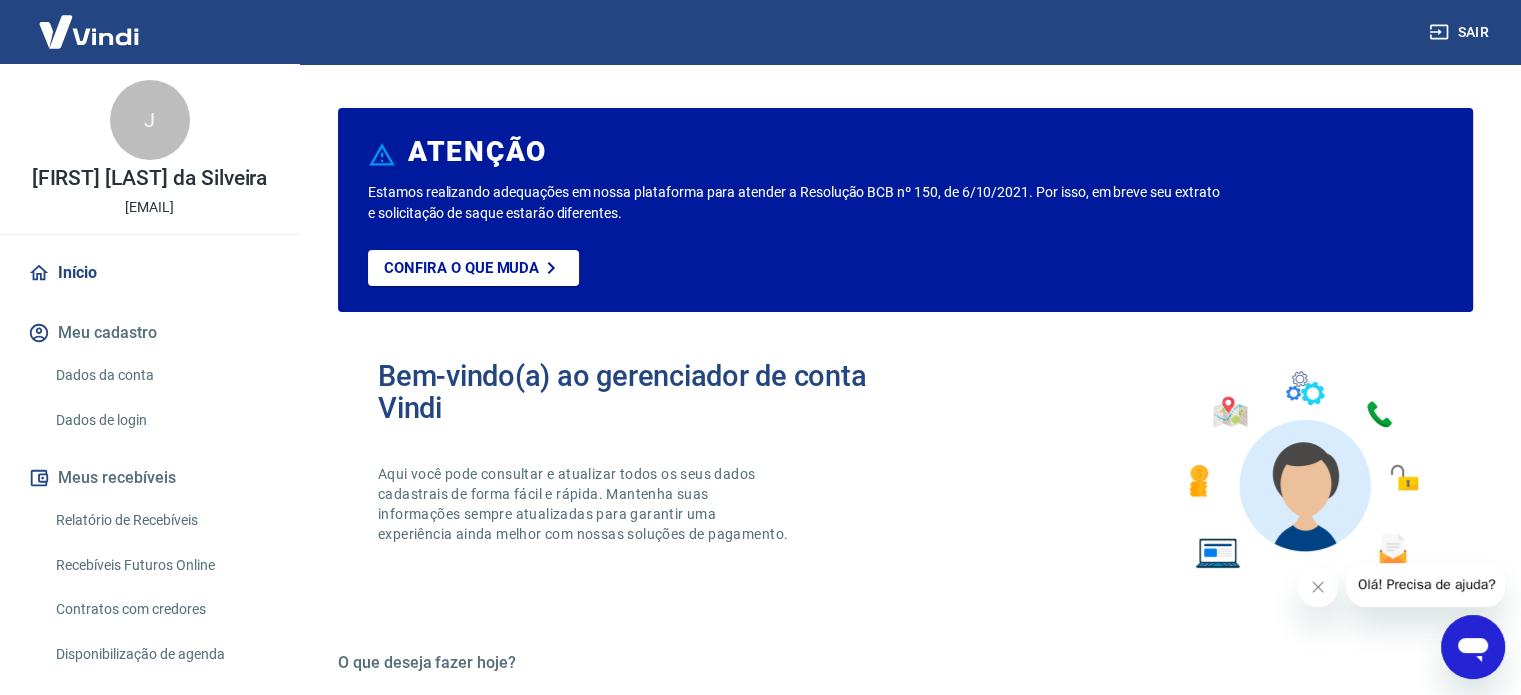 click on "Início" at bounding box center (149, 273) 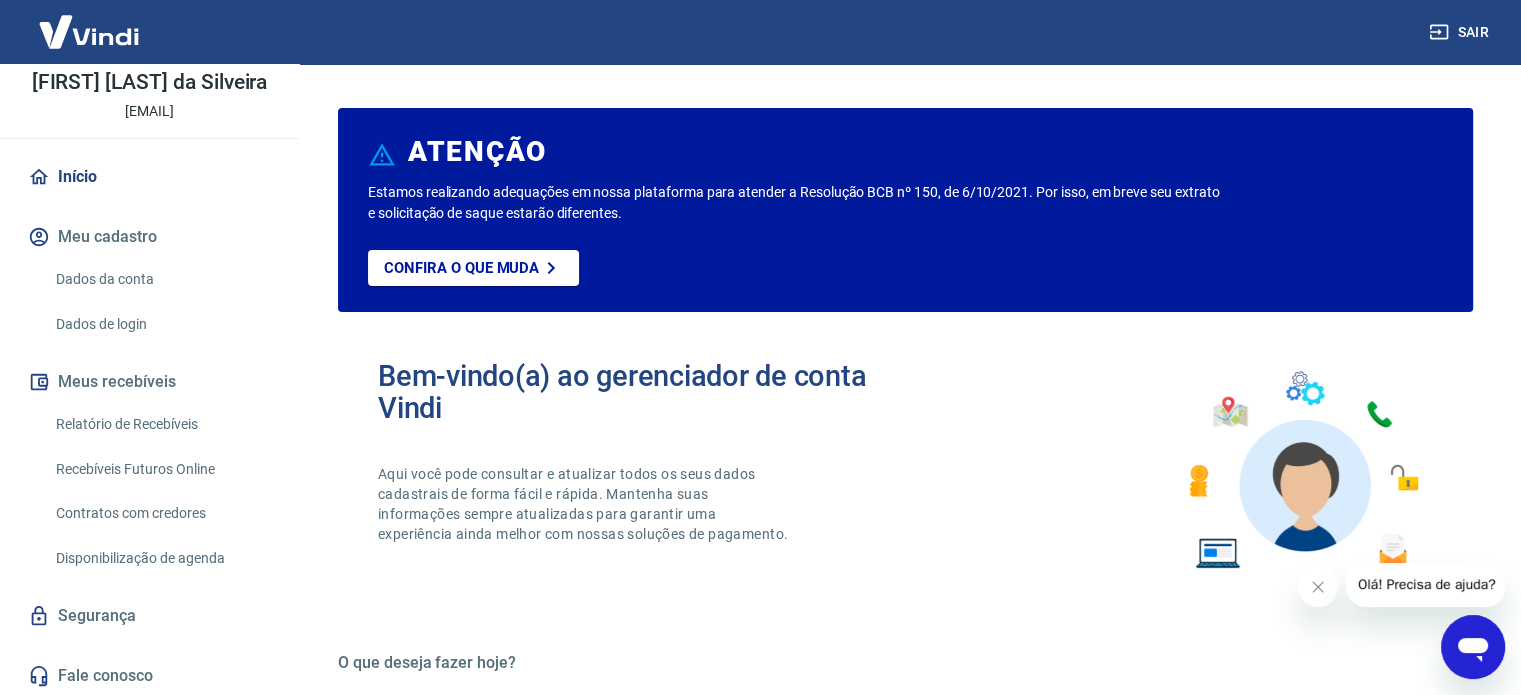 scroll, scrollTop: 98, scrollLeft: 0, axis: vertical 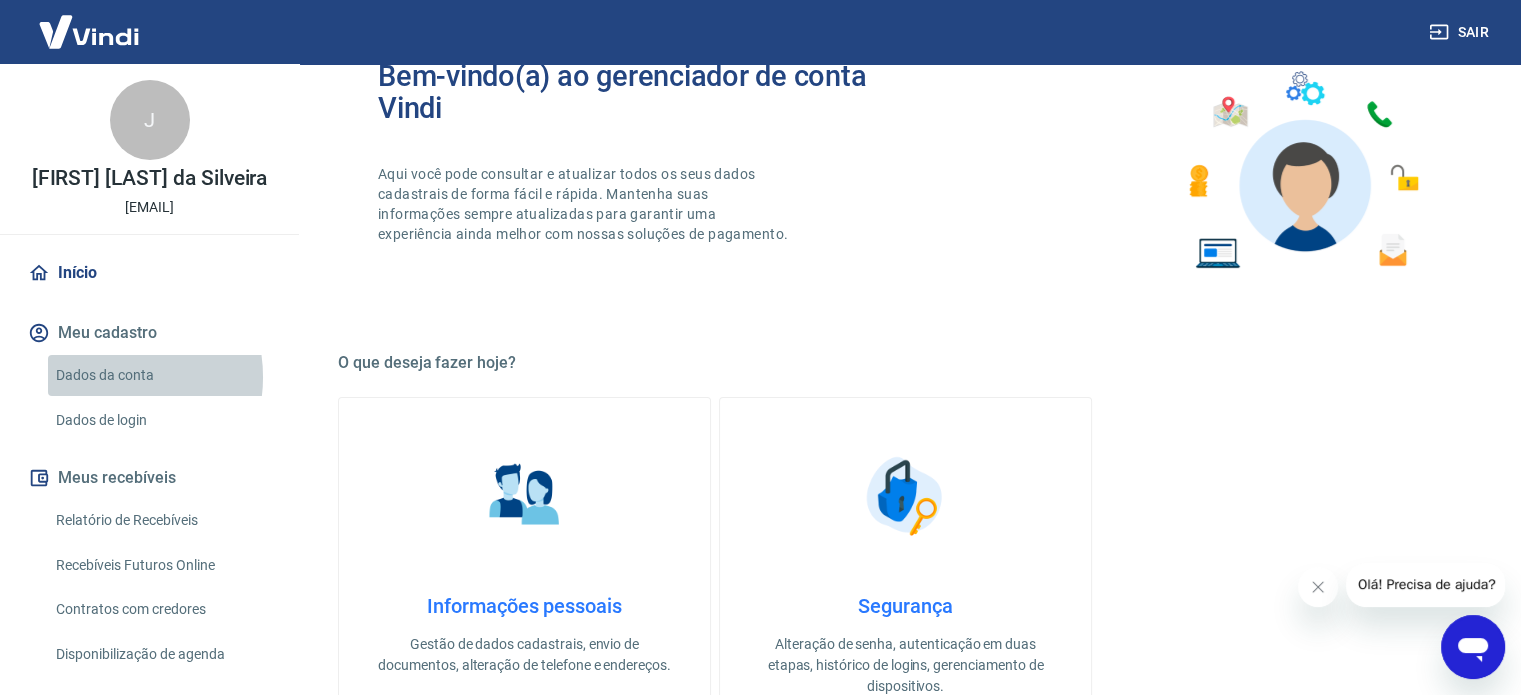 click on "Dados da conta" at bounding box center (161, 375) 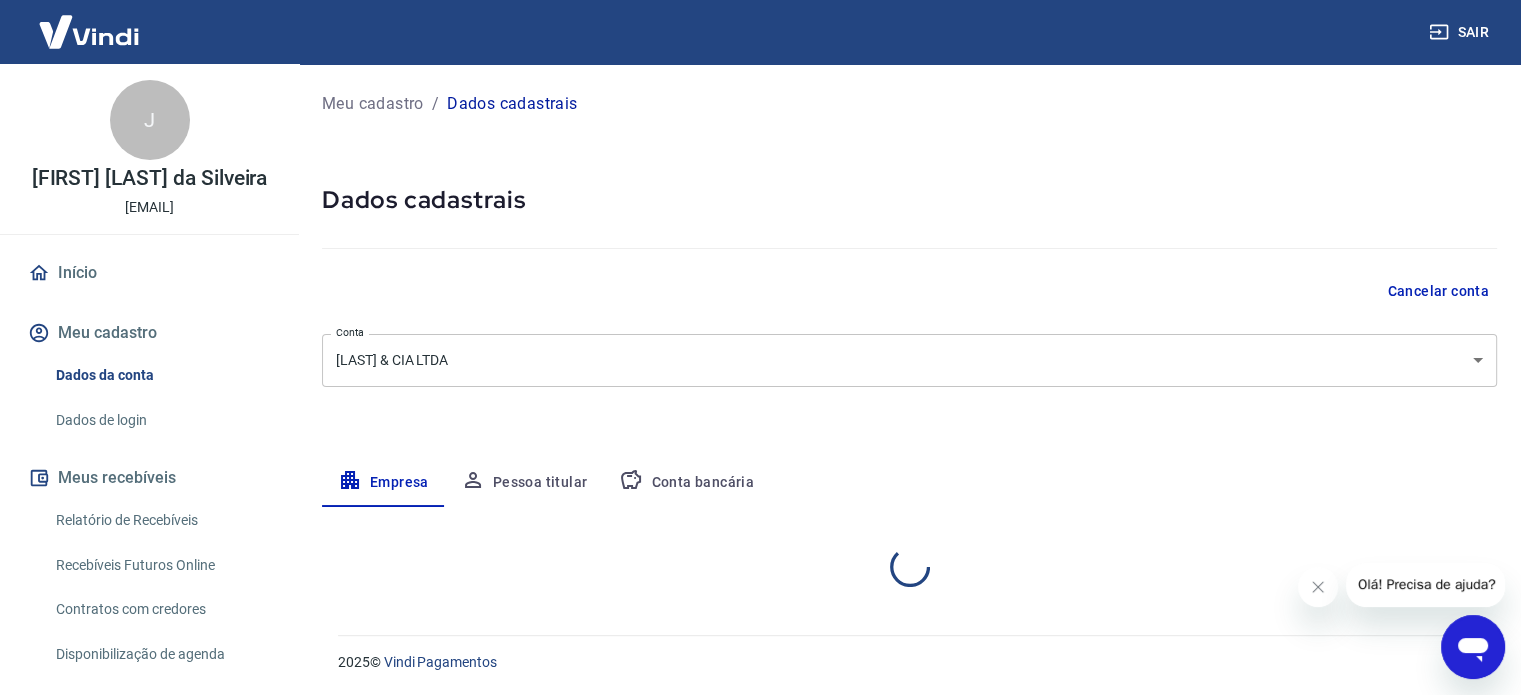 select on "[STATE]" 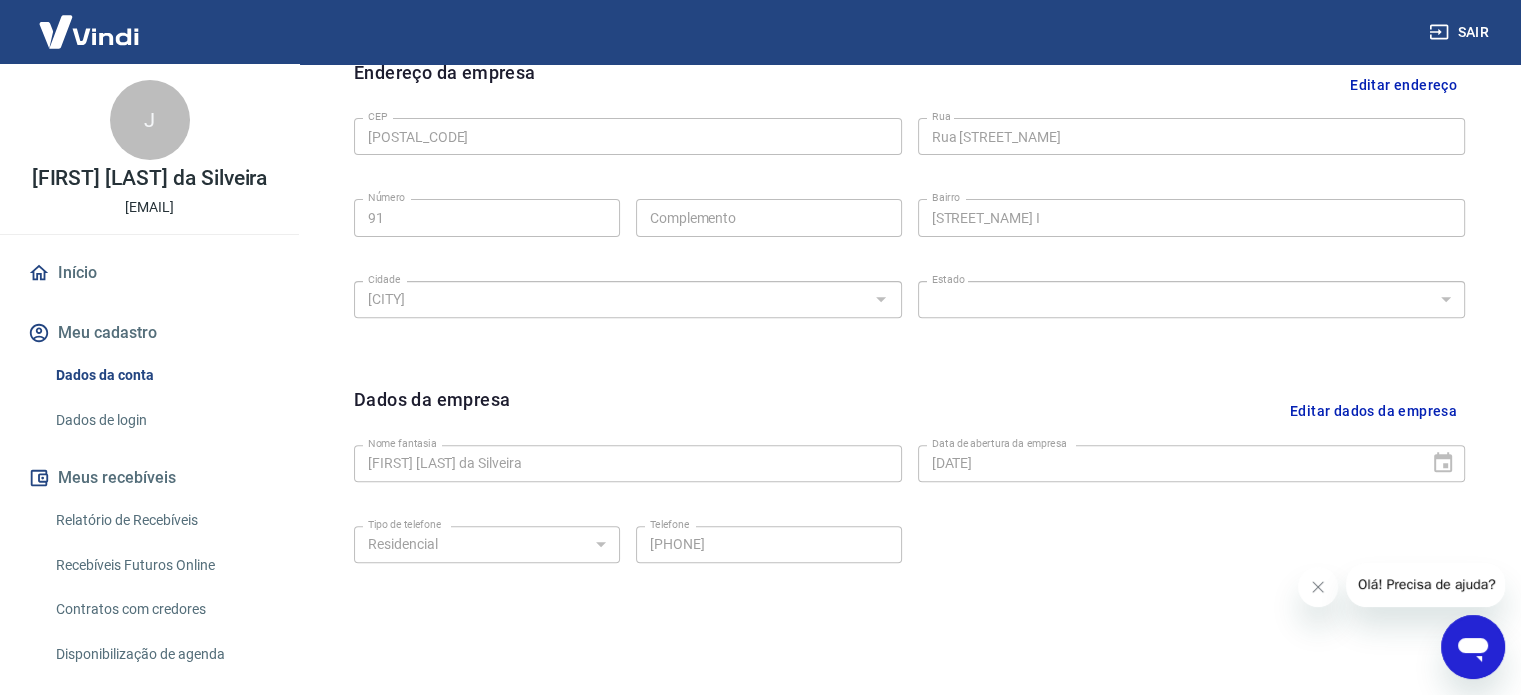 scroll, scrollTop: 746, scrollLeft: 0, axis: vertical 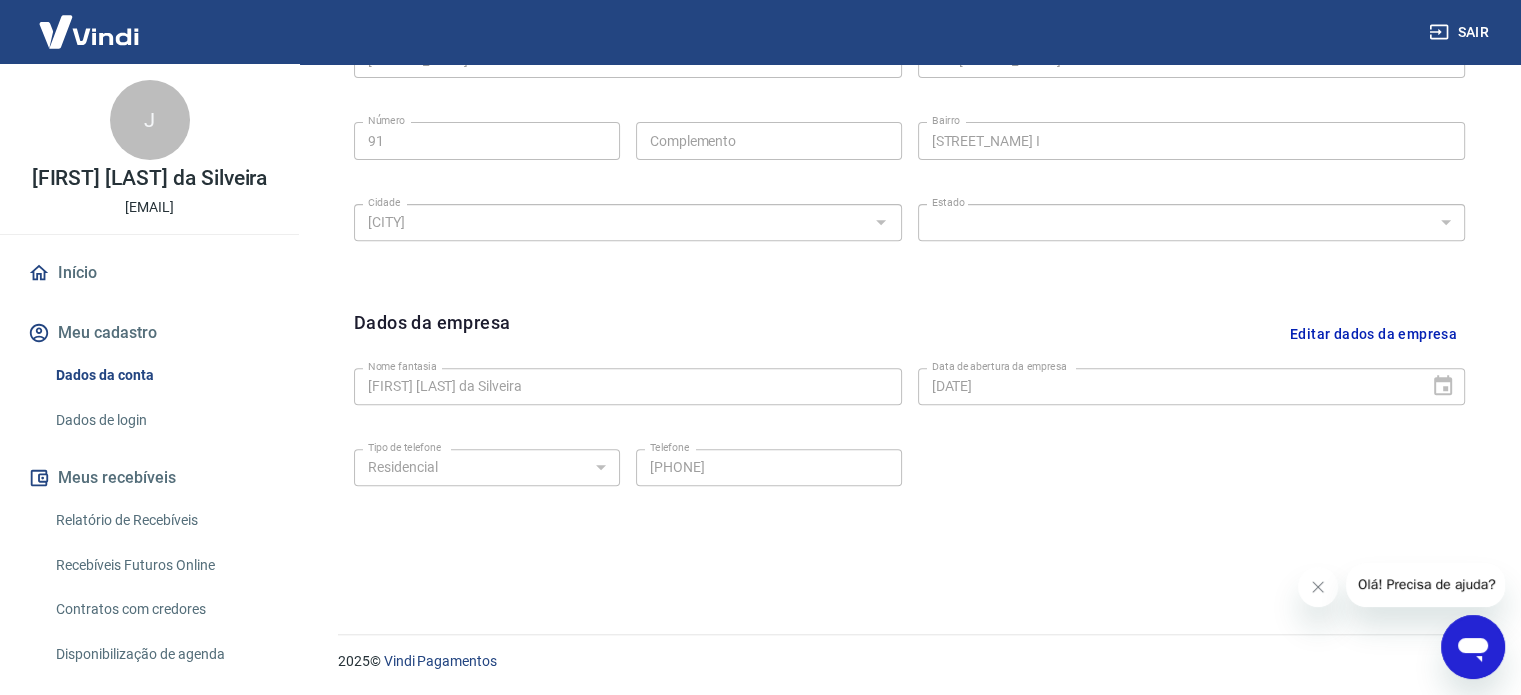 click on "Dados de login" at bounding box center [161, 420] 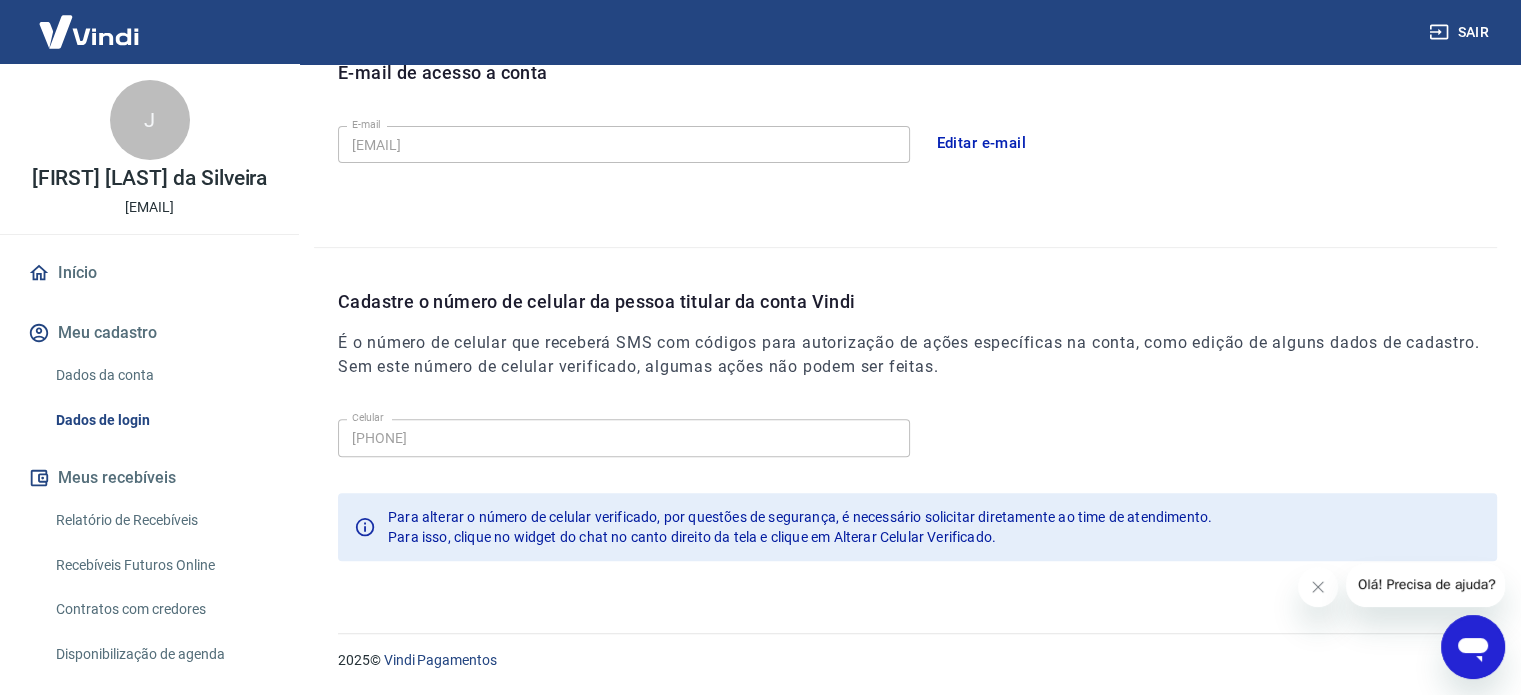 scroll, scrollTop: 584, scrollLeft: 0, axis: vertical 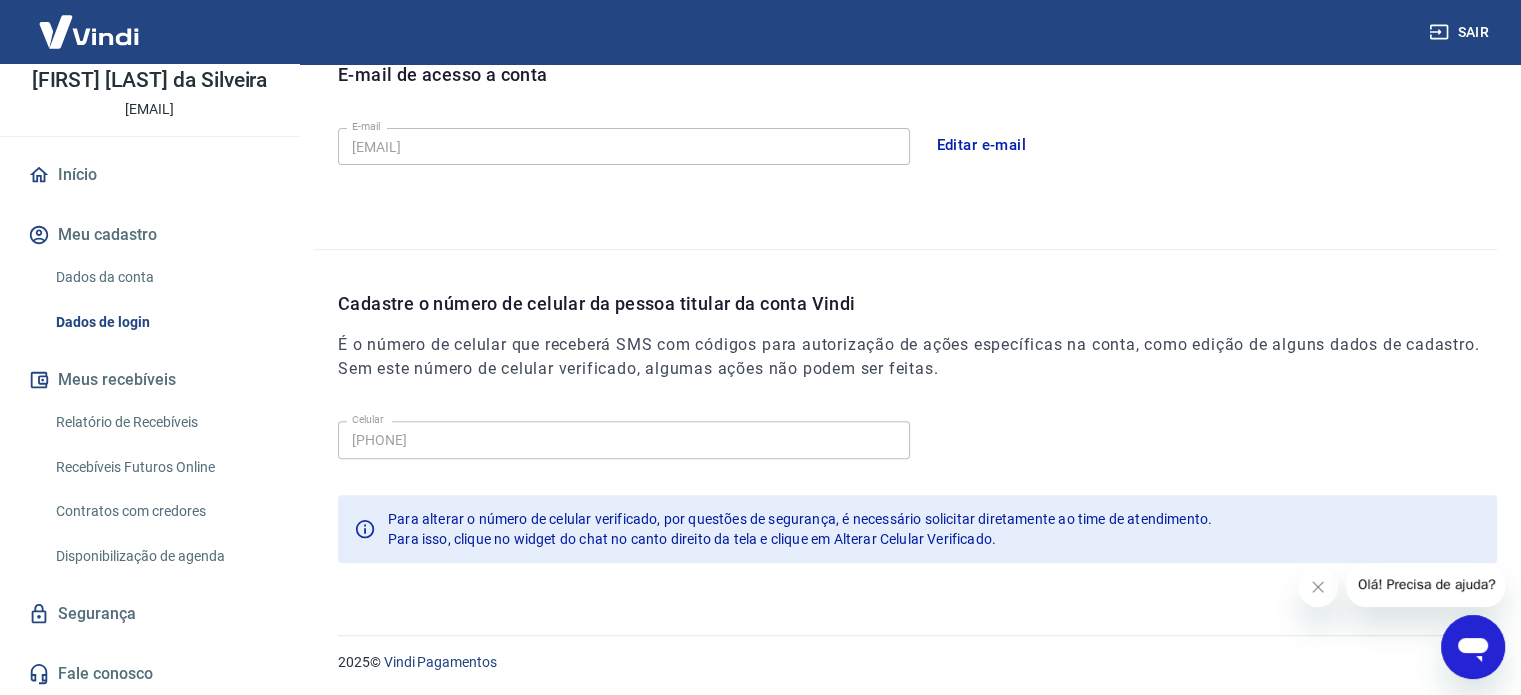 click at bounding box center [89, 31] 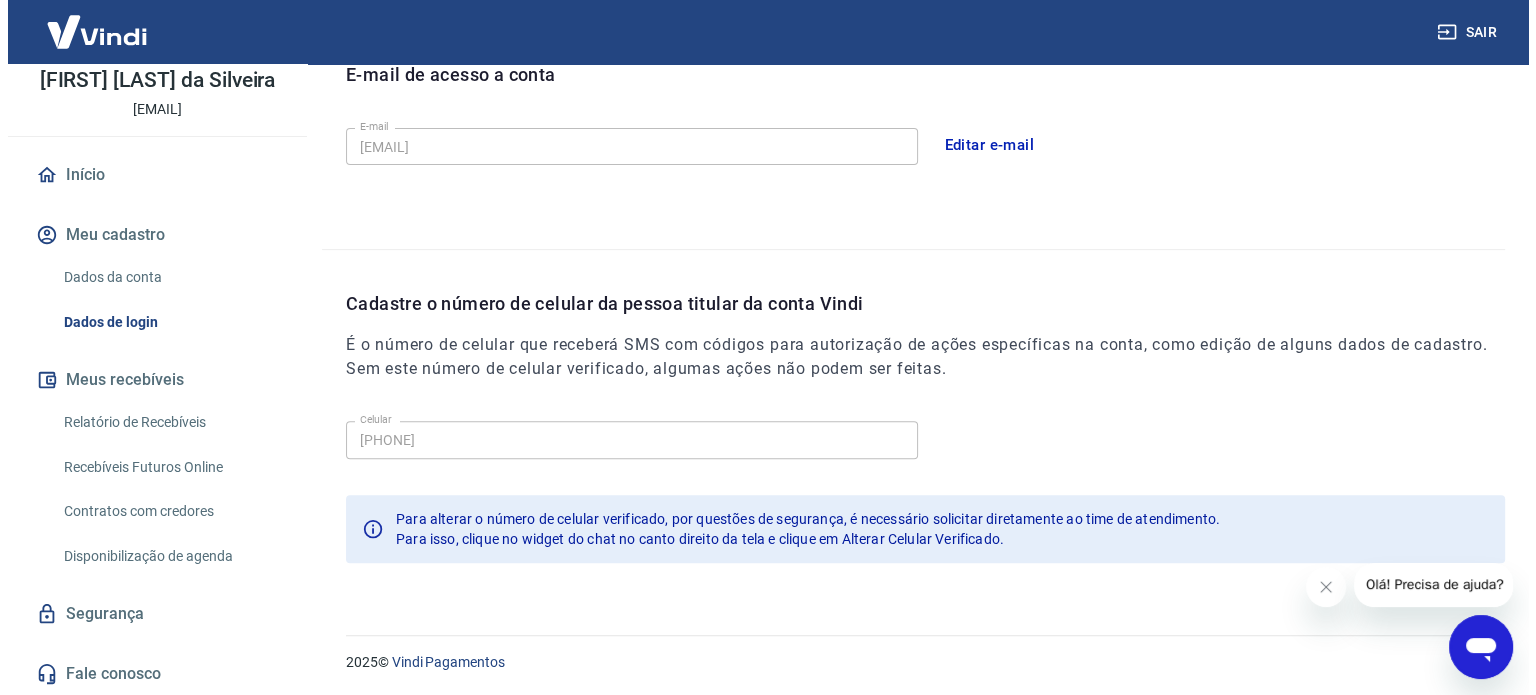 scroll, scrollTop: 1089, scrollLeft: 0, axis: vertical 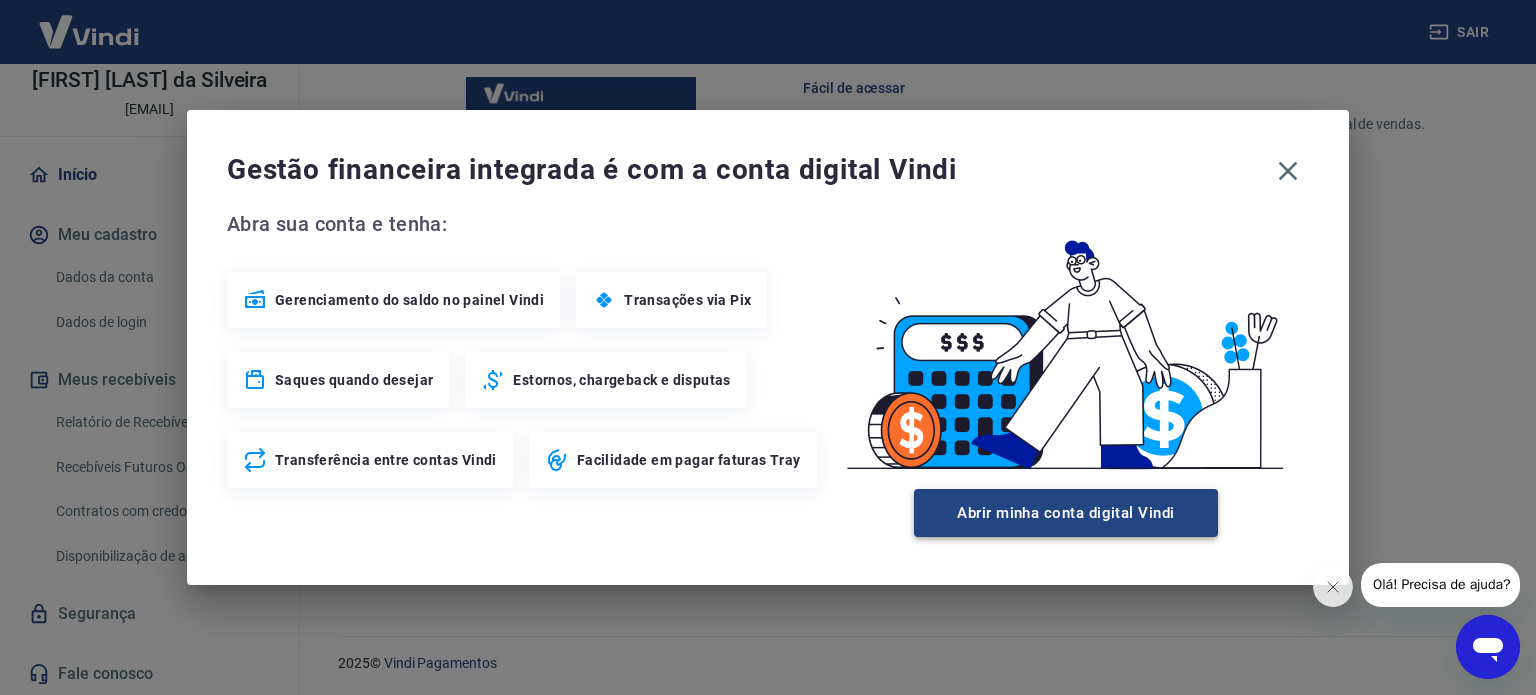 click on "Abrir minha conta digital Vindi" at bounding box center (1066, 513) 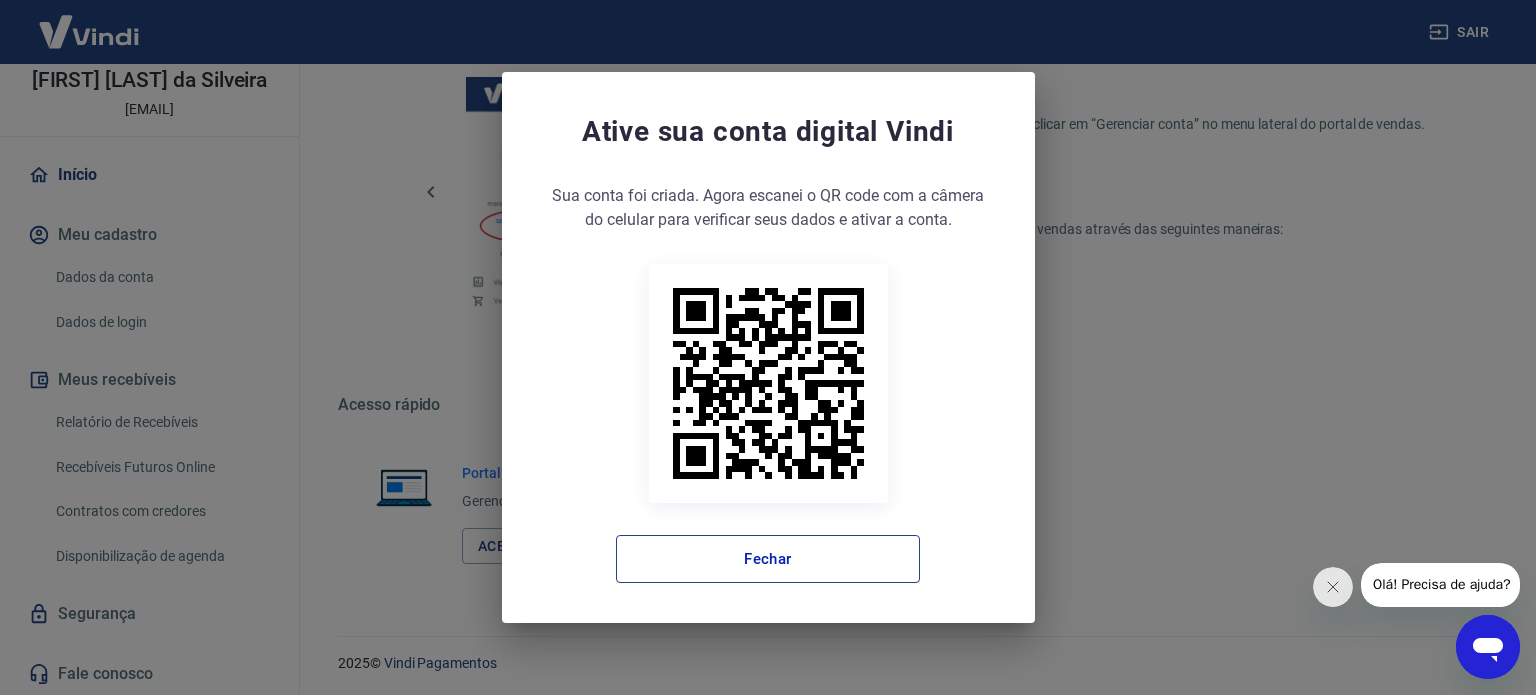 click on "Fechar" at bounding box center [768, 559] 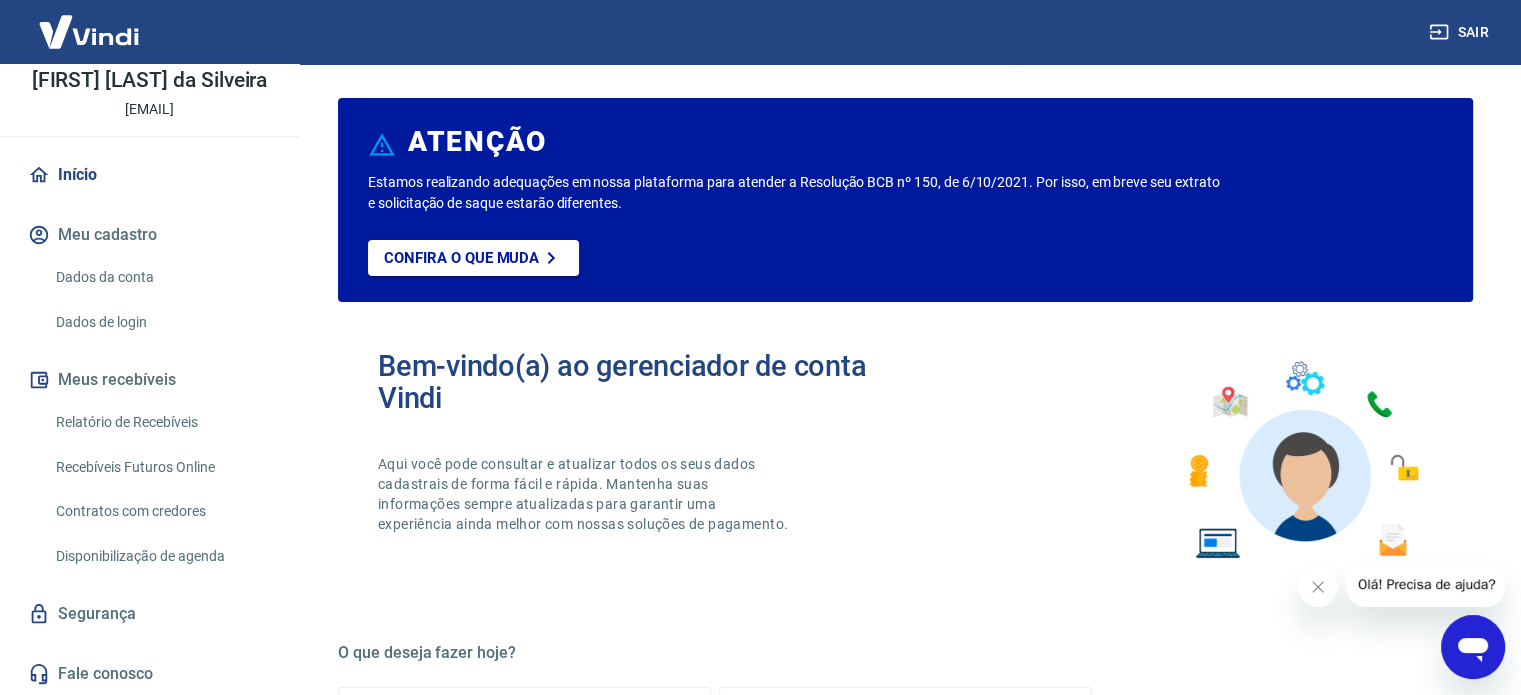 scroll, scrollTop: 0, scrollLeft: 0, axis: both 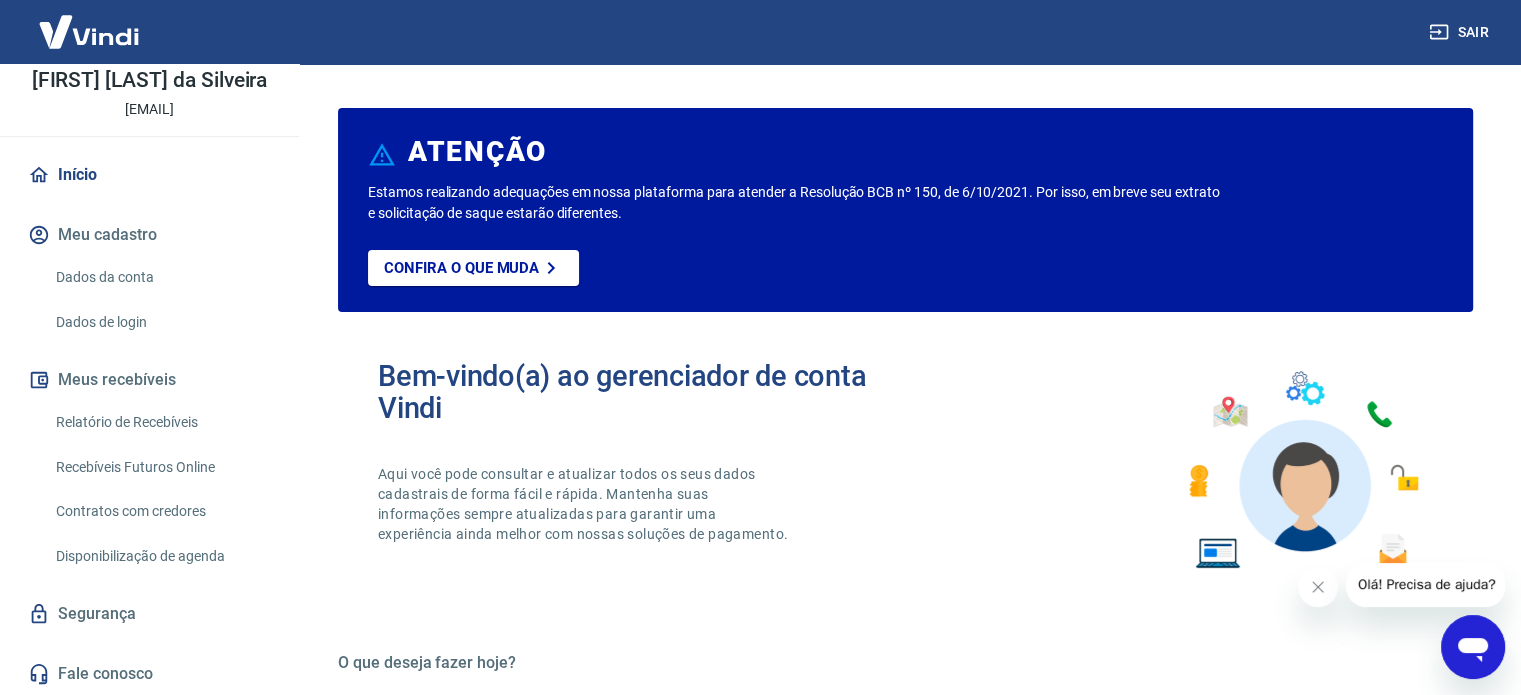 click 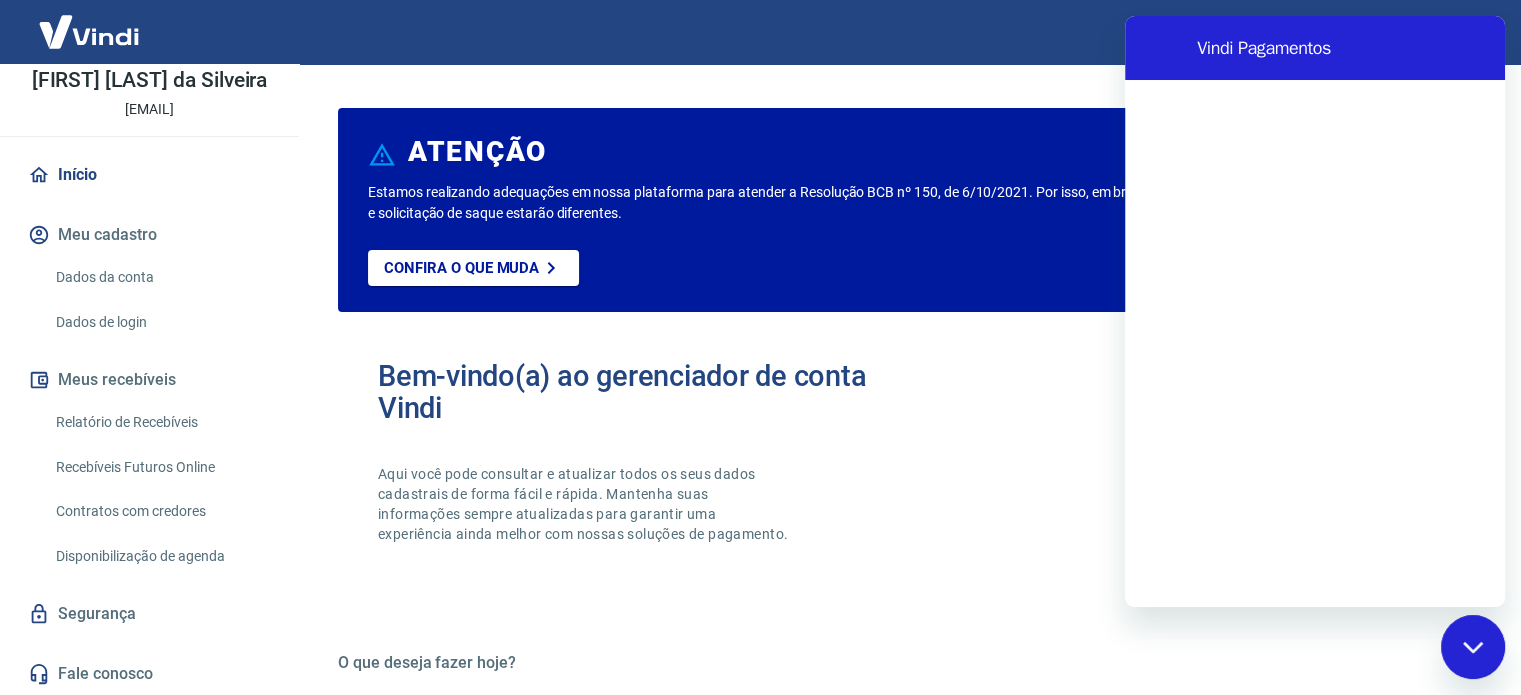 scroll, scrollTop: 0, scrollLeft: 0, axis: both 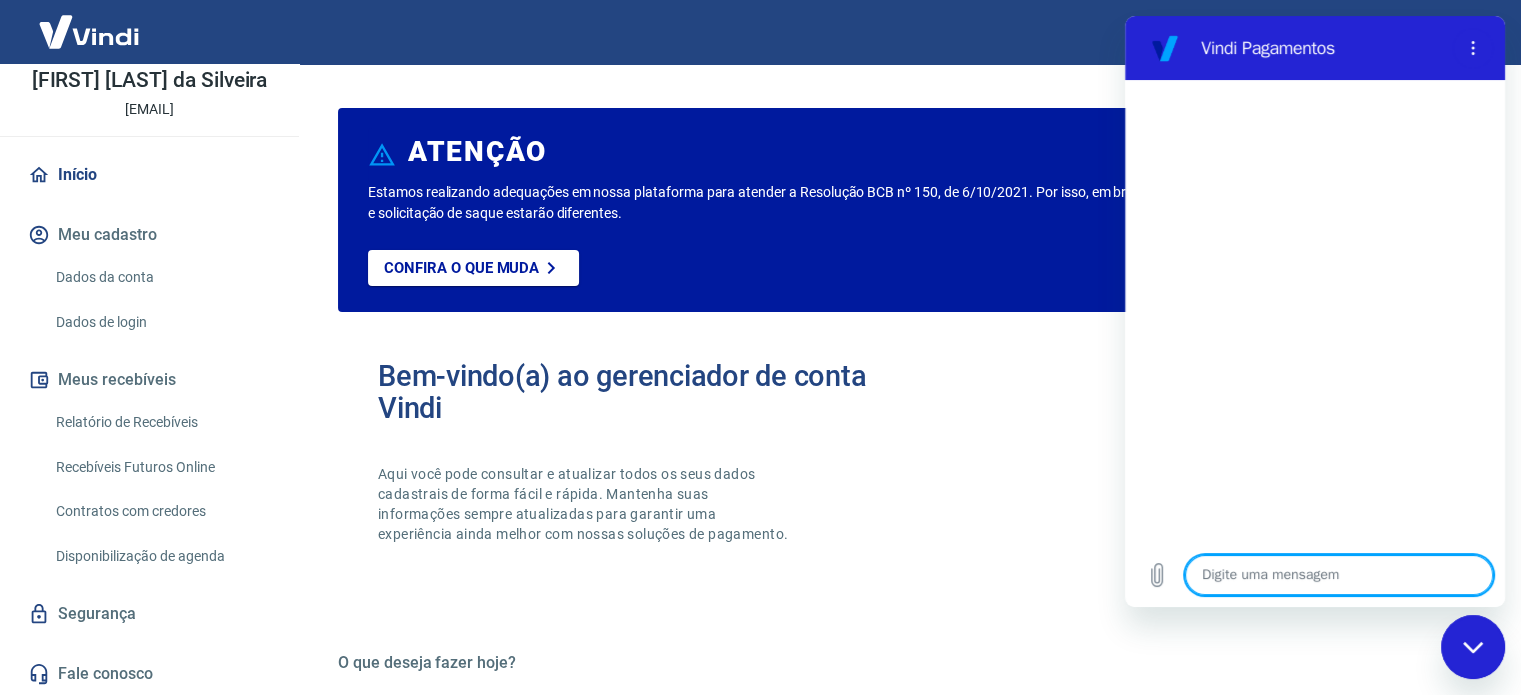 click at bounding box center [1339, 575] 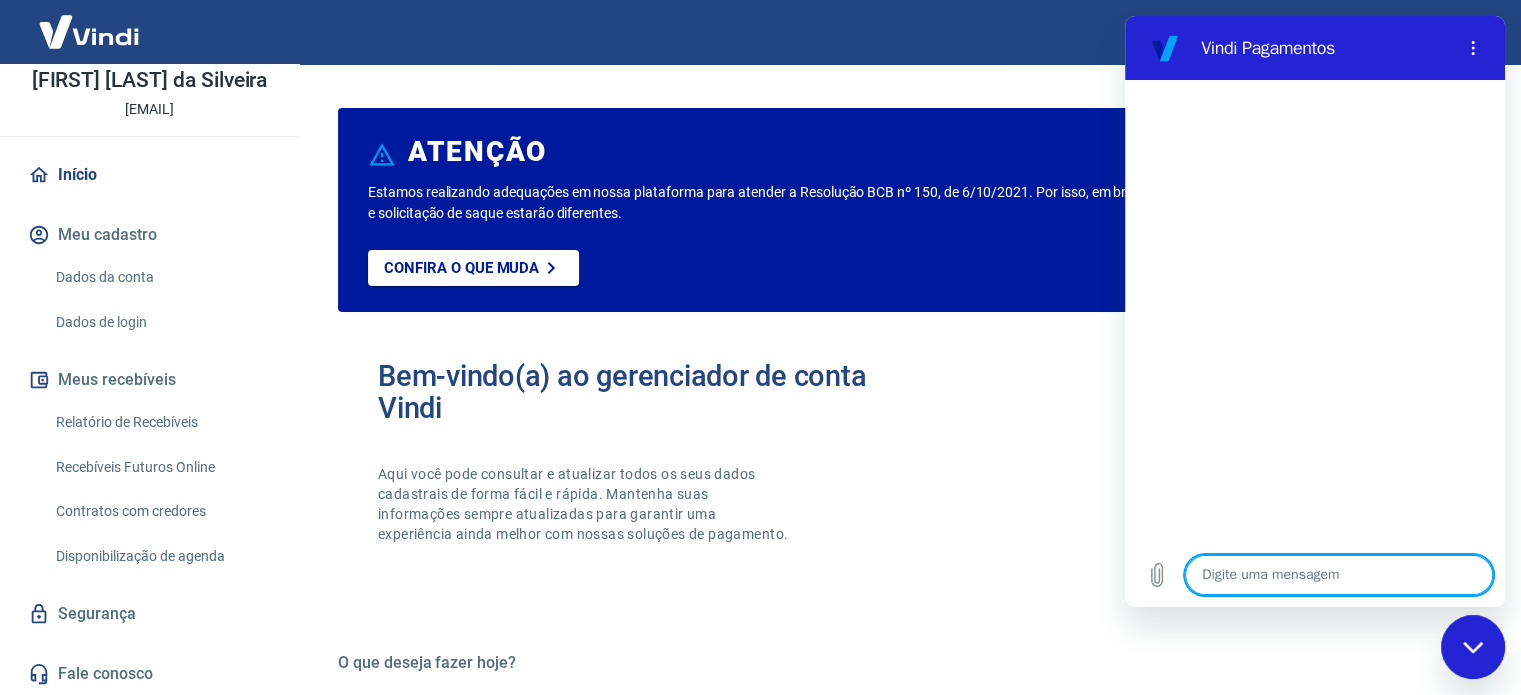 type on "p" 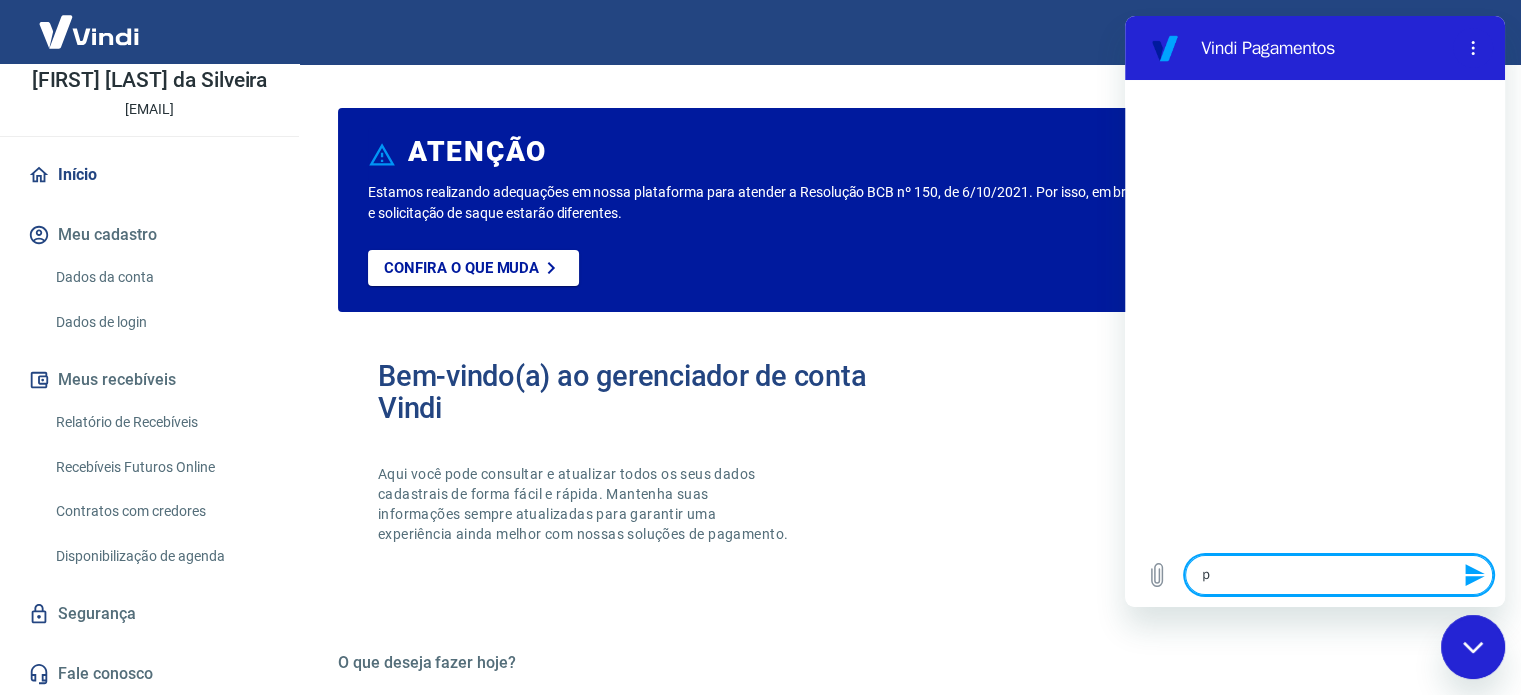 type on "pa" 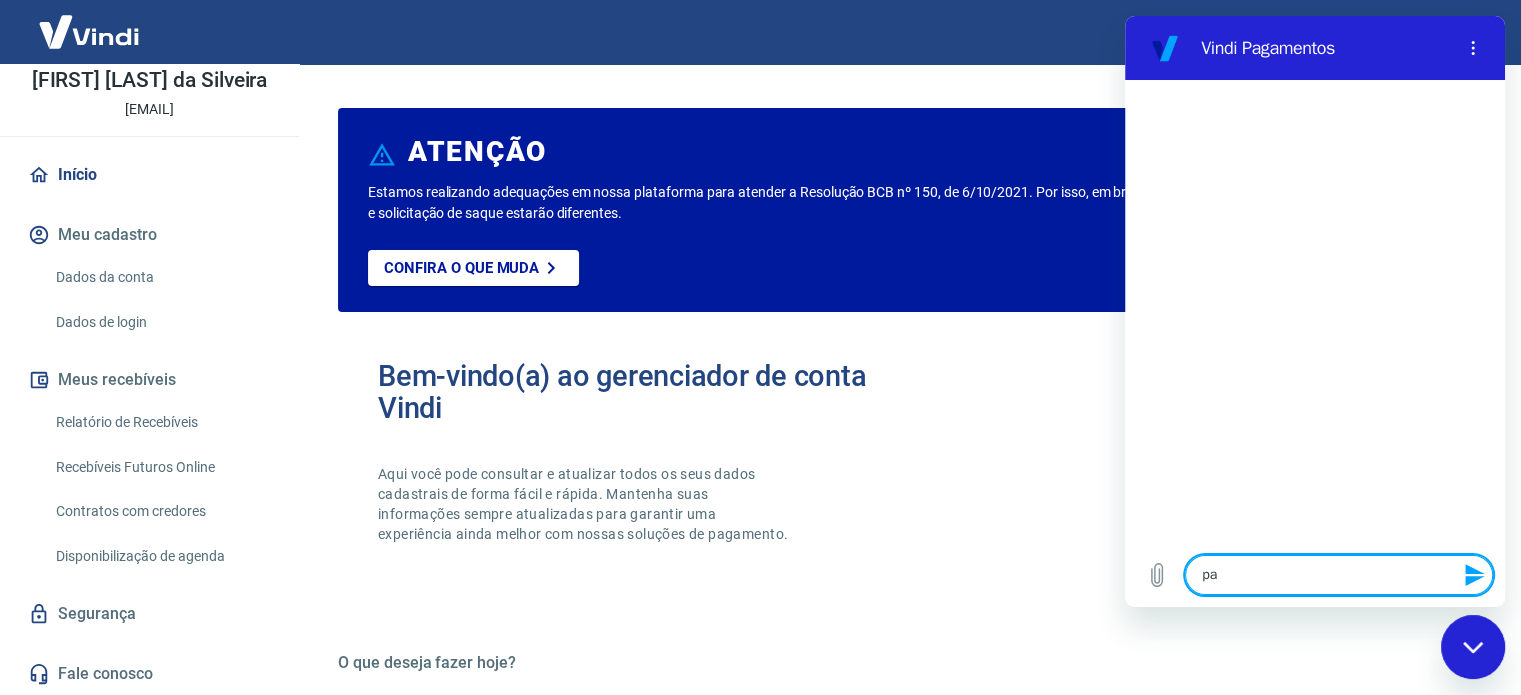 type on "pag" 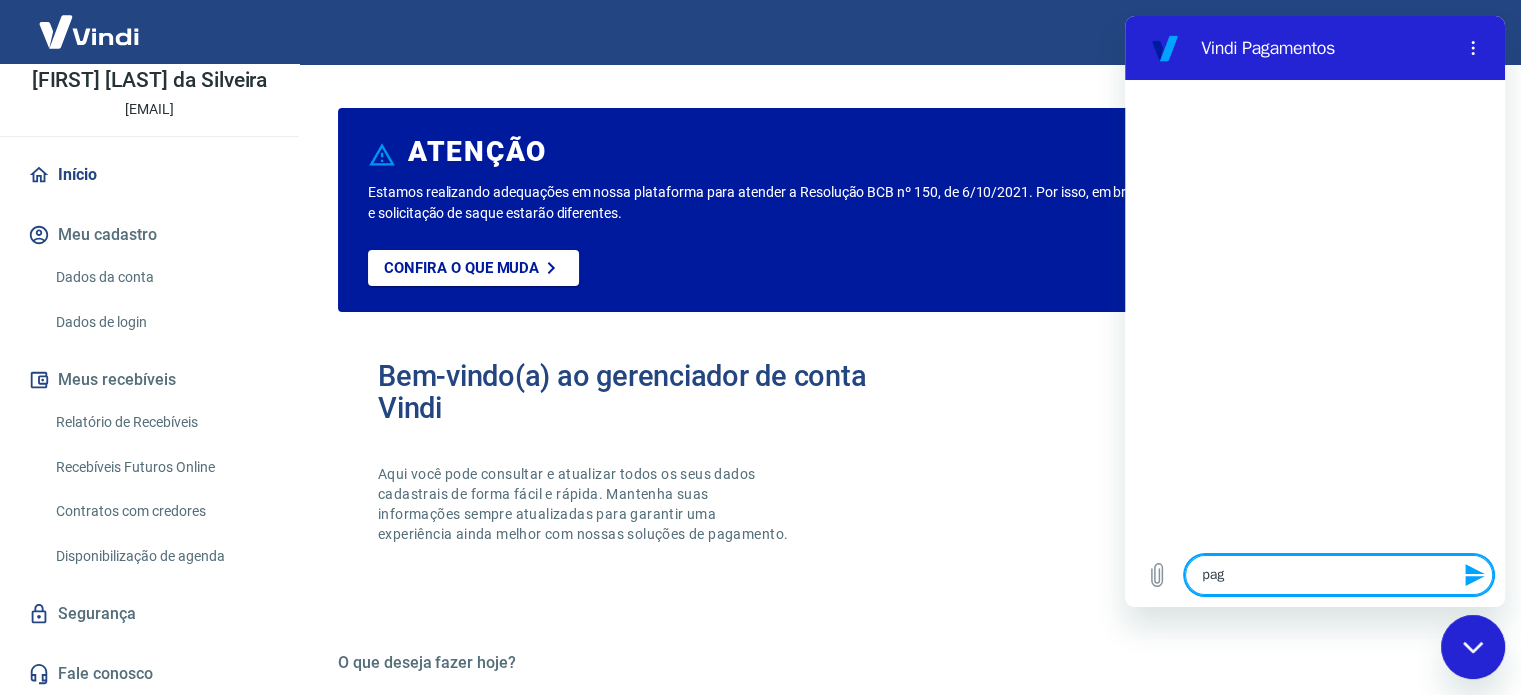 type on "paga" 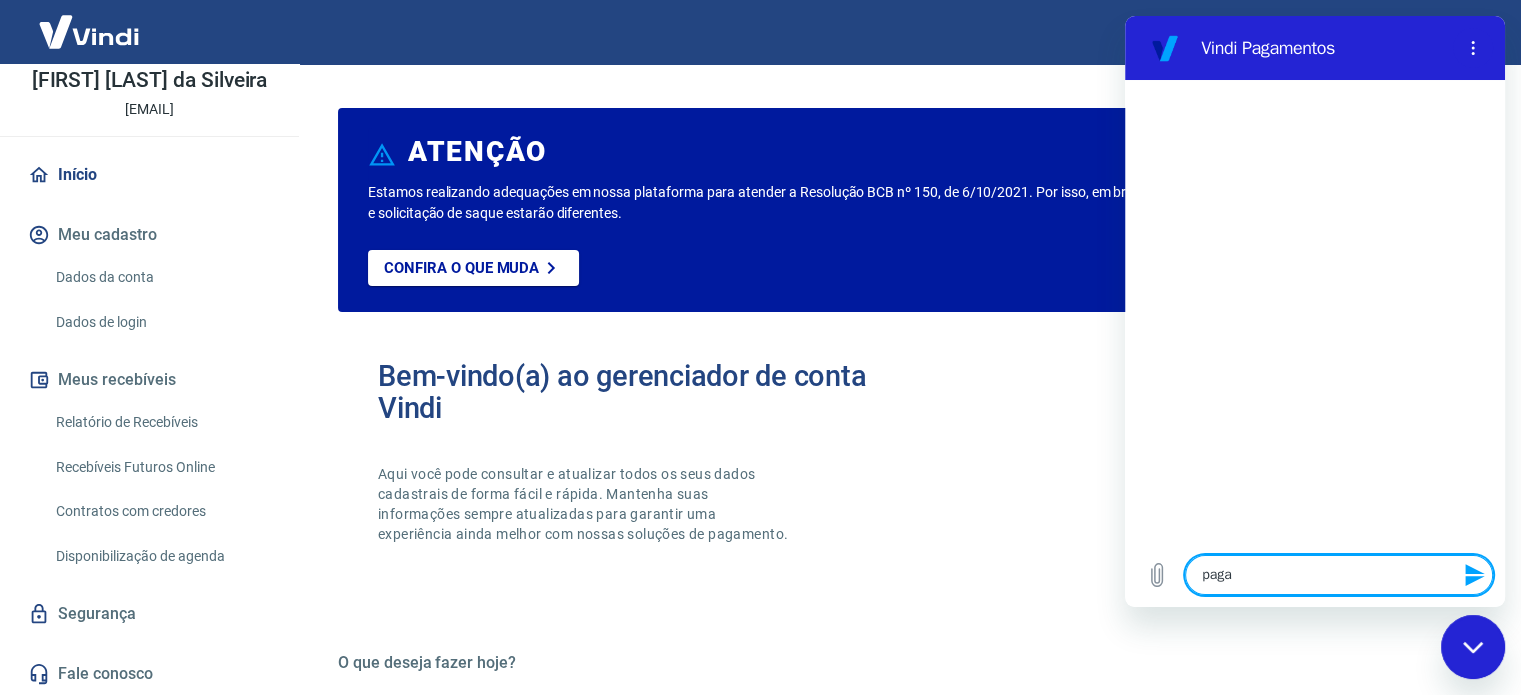 type on "pagar" 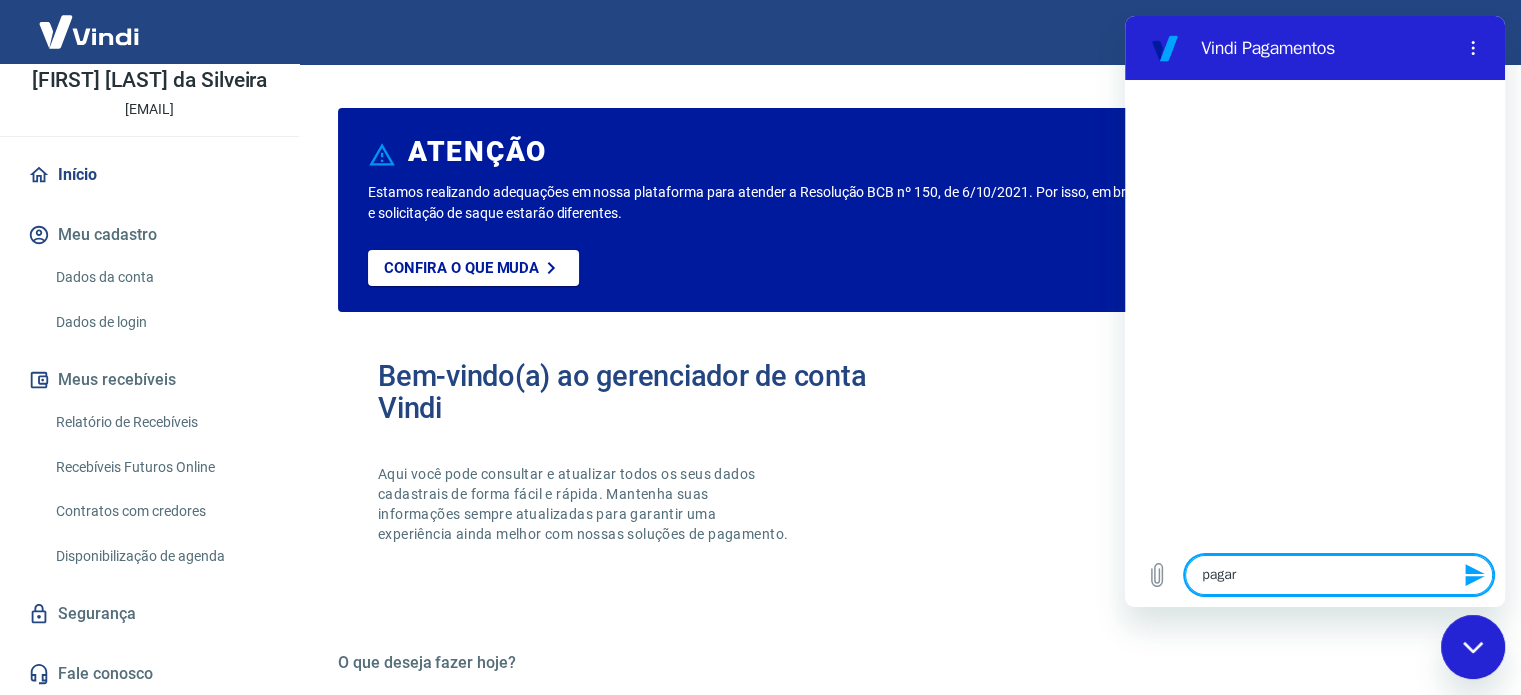 type on "pagar" 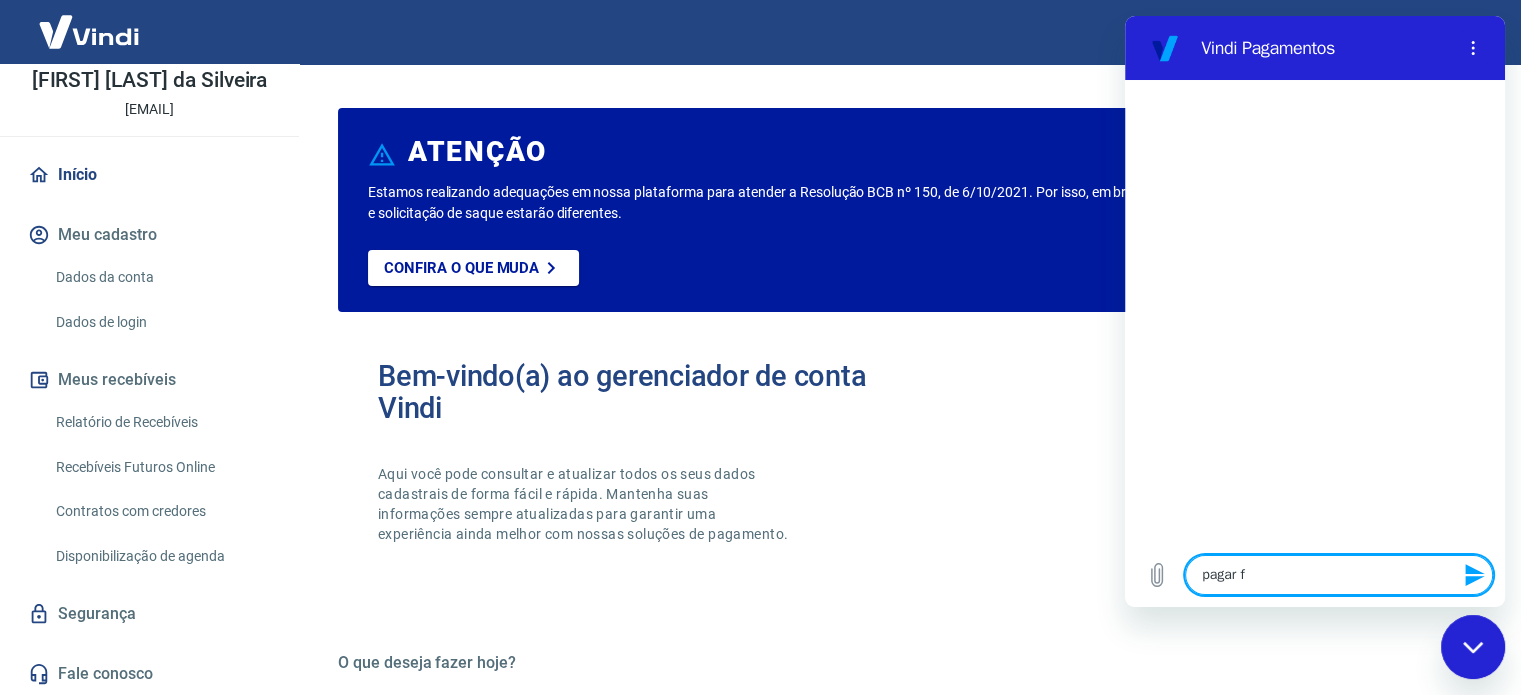 type on "pagar fa" 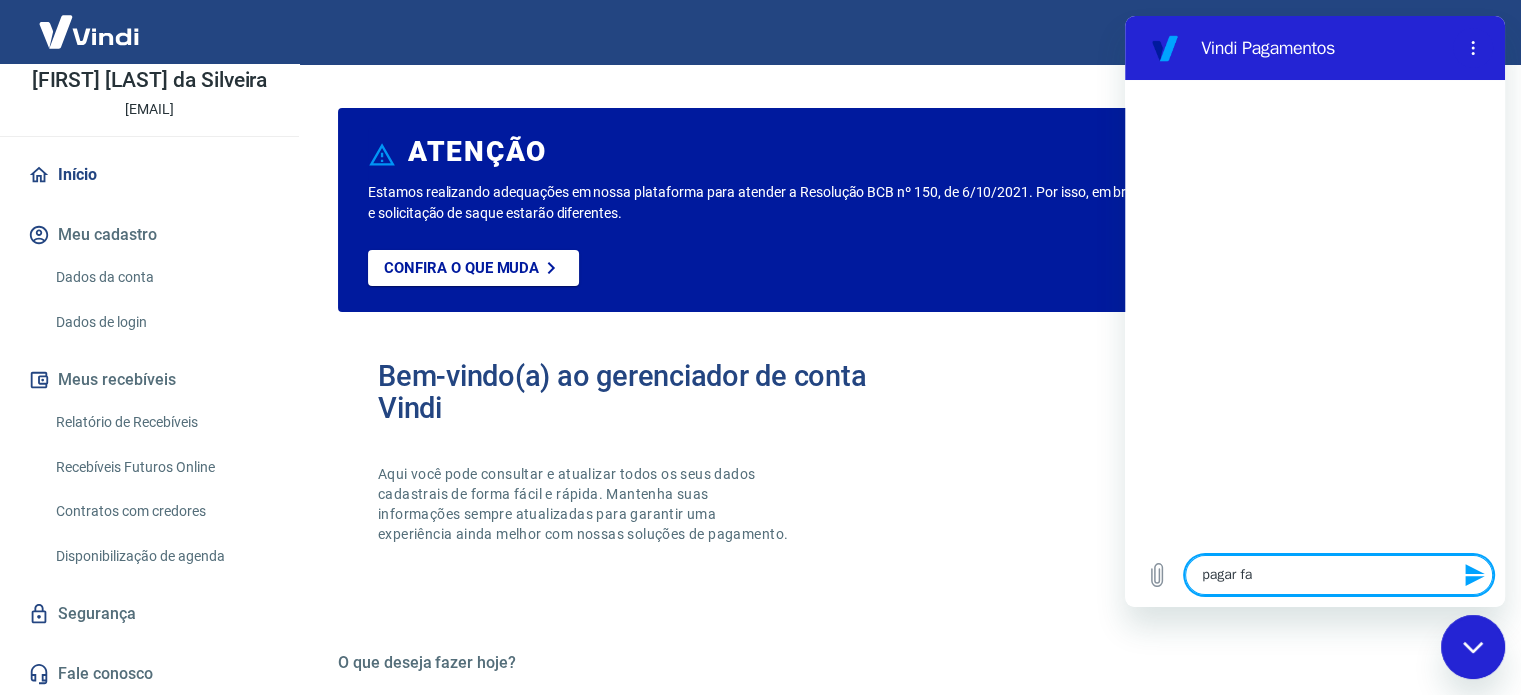 type on "pagar fat" 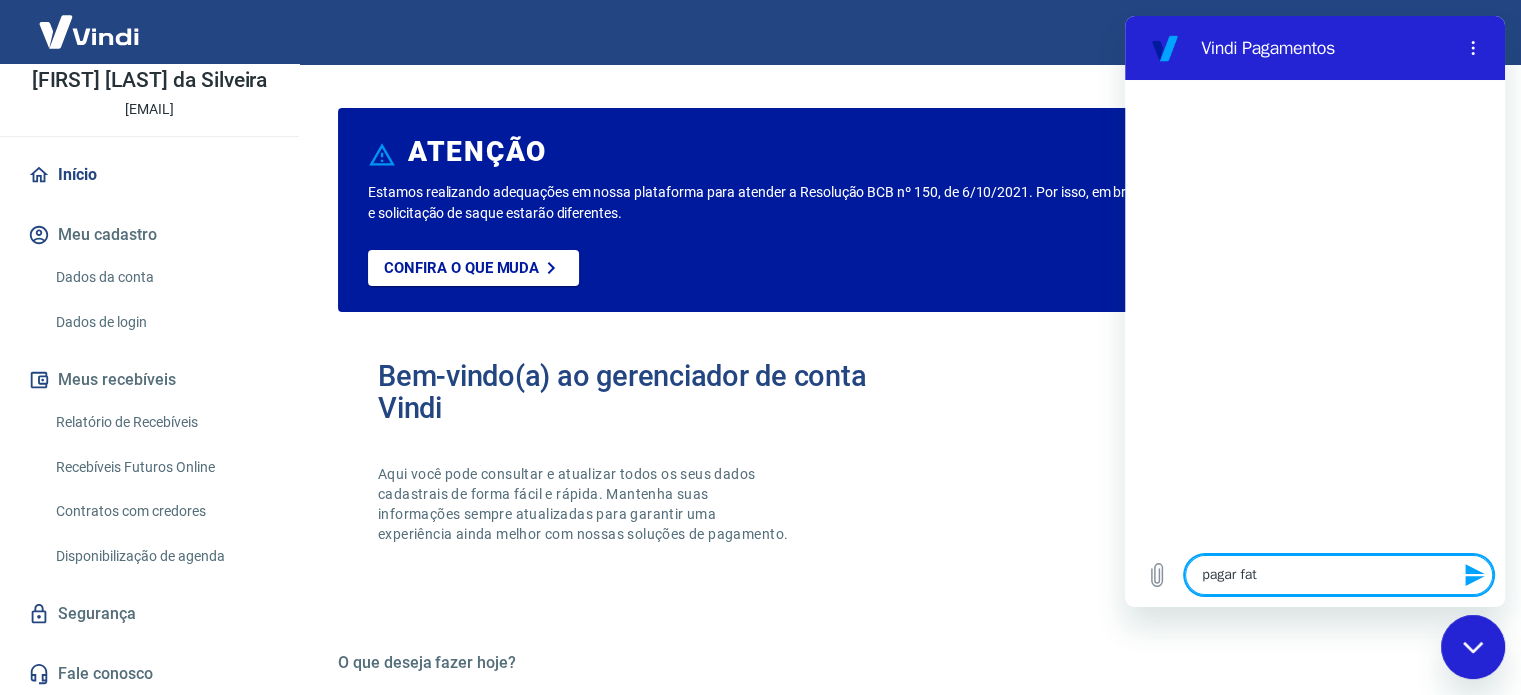 type on "pagar fatu" 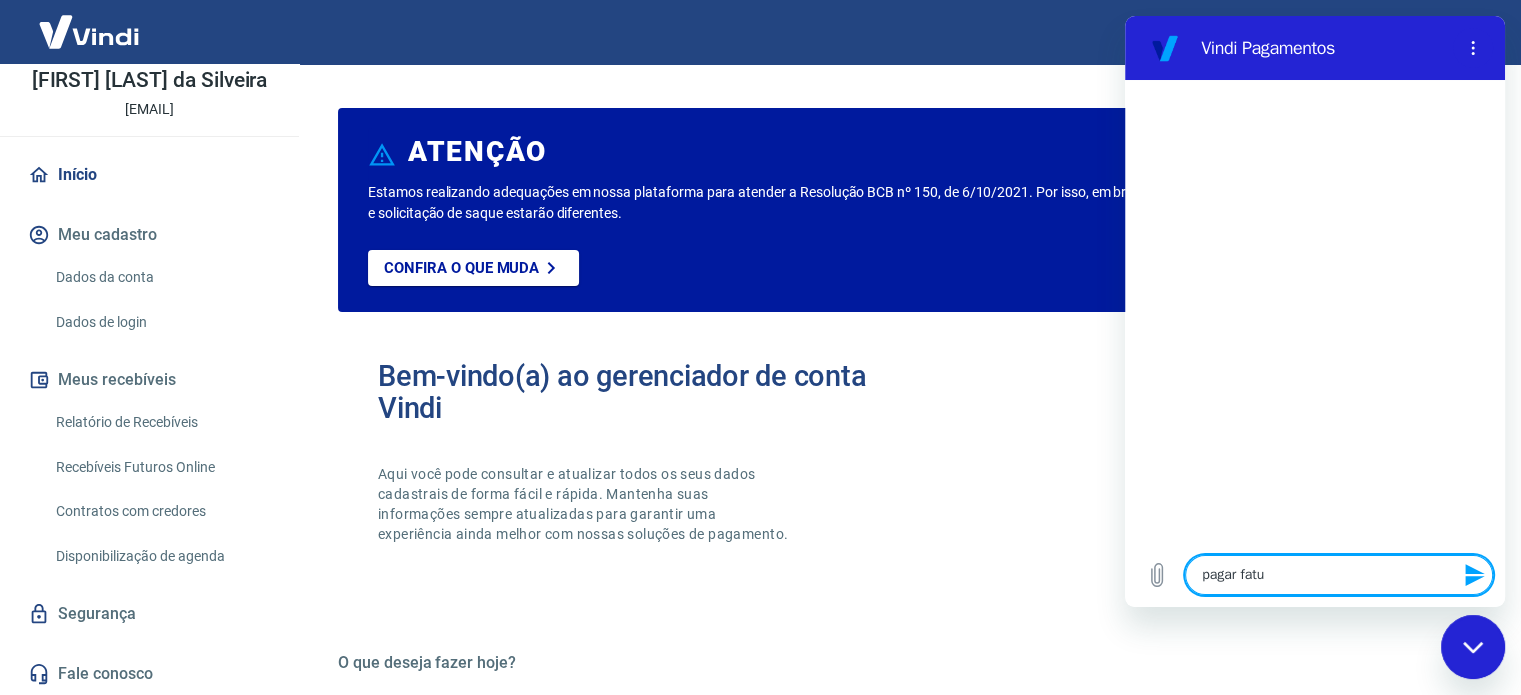 type on "pagar fatur" 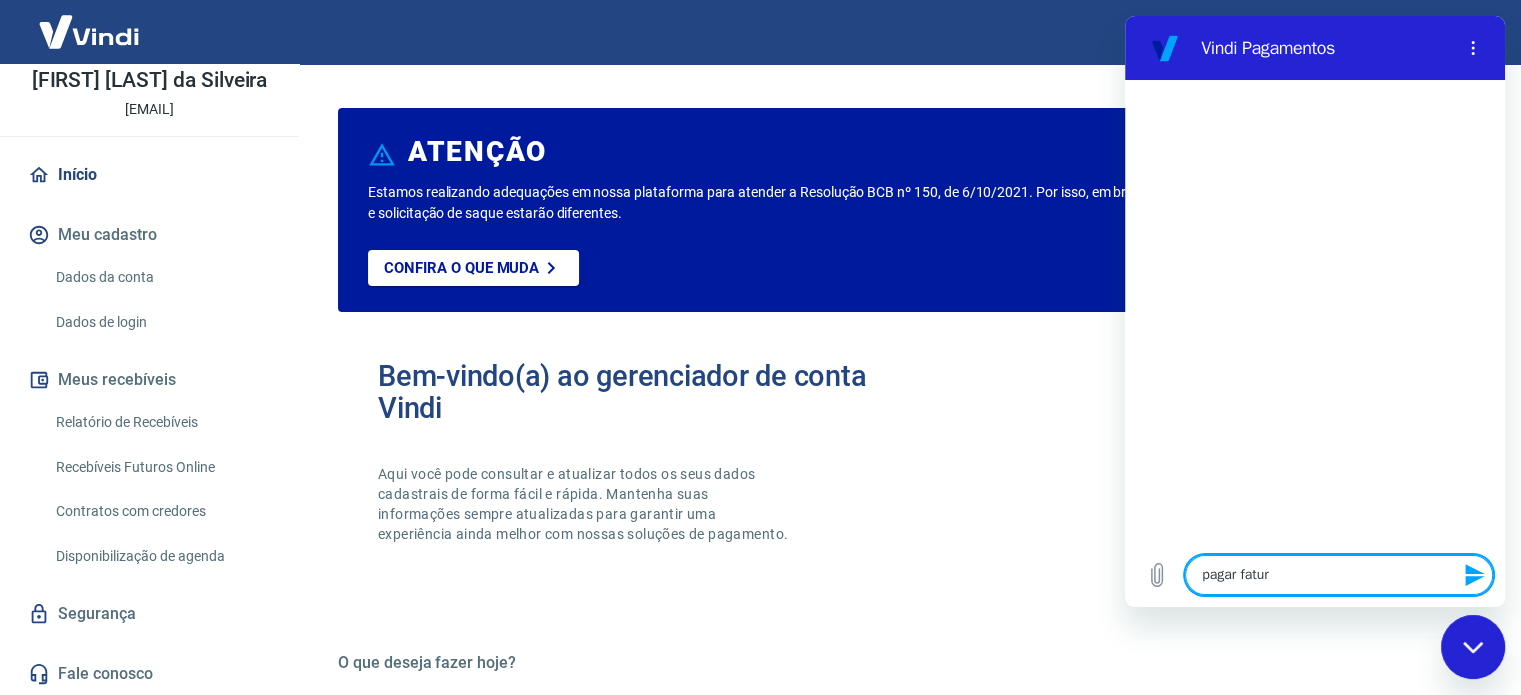 type on "pagar fatura" 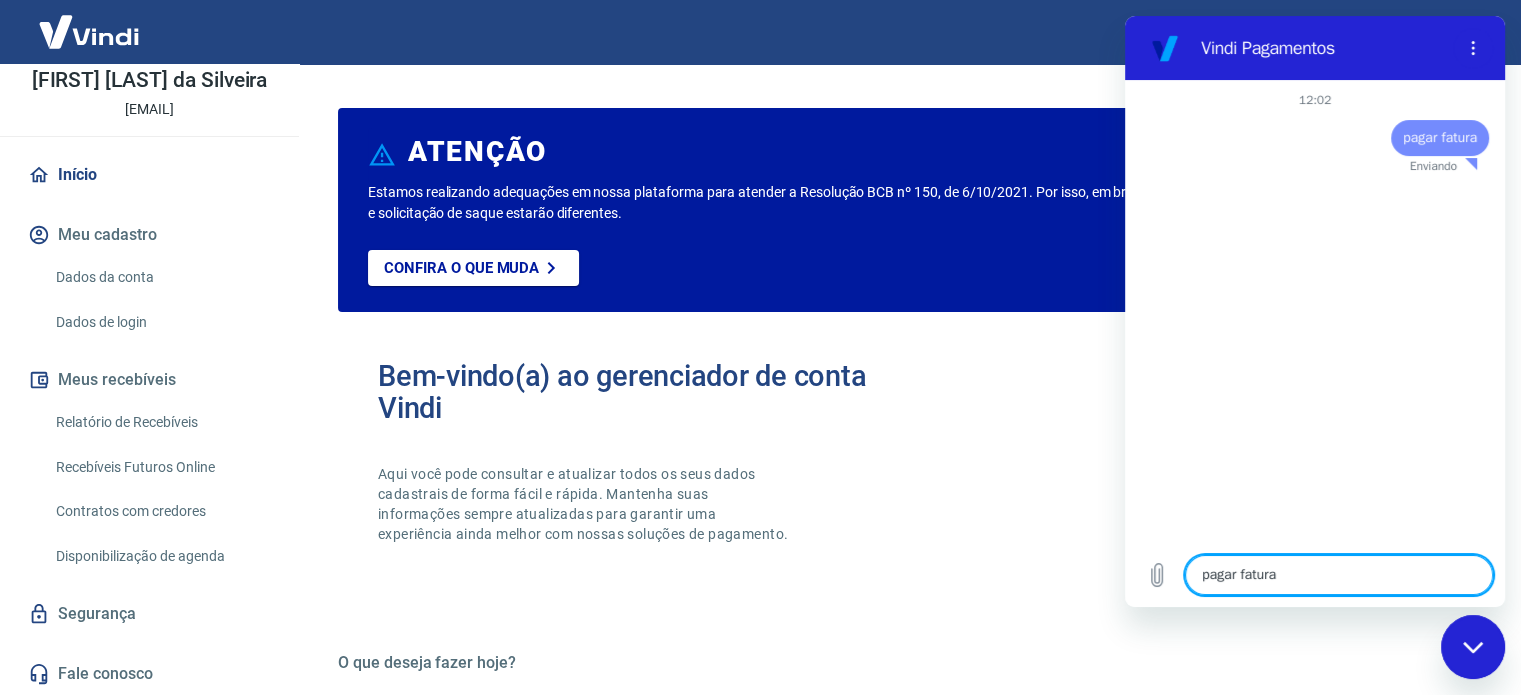 type 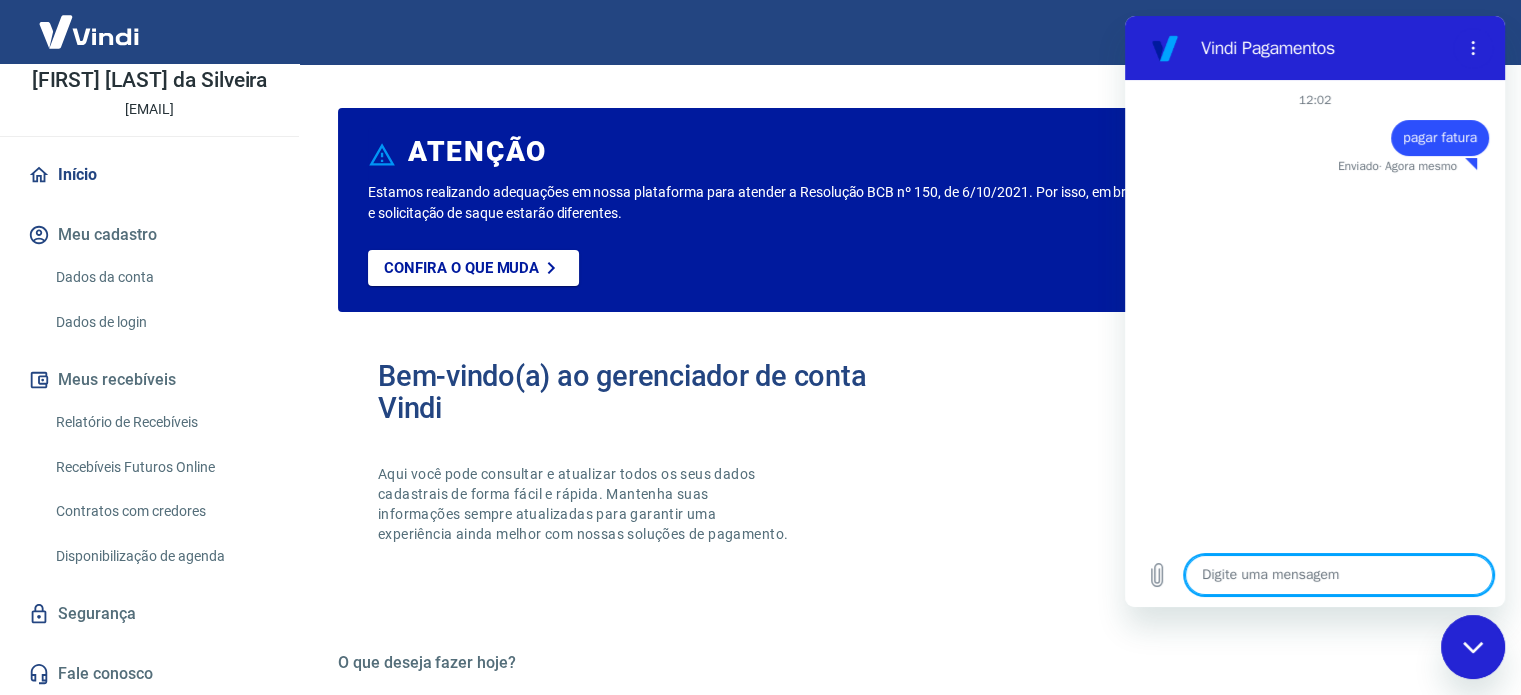 type on "x" 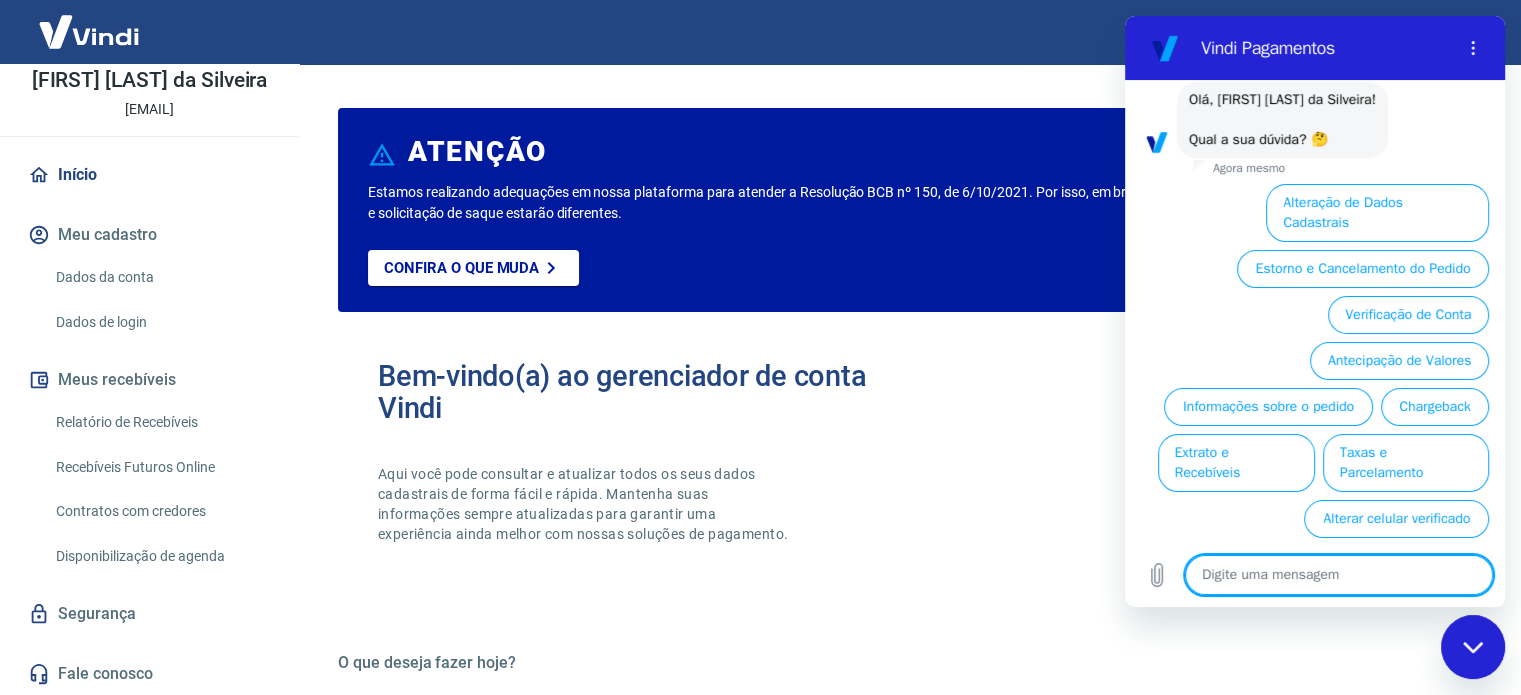 scroll, scrollTop: 106, scrollLeft: 0, axis: vertical 